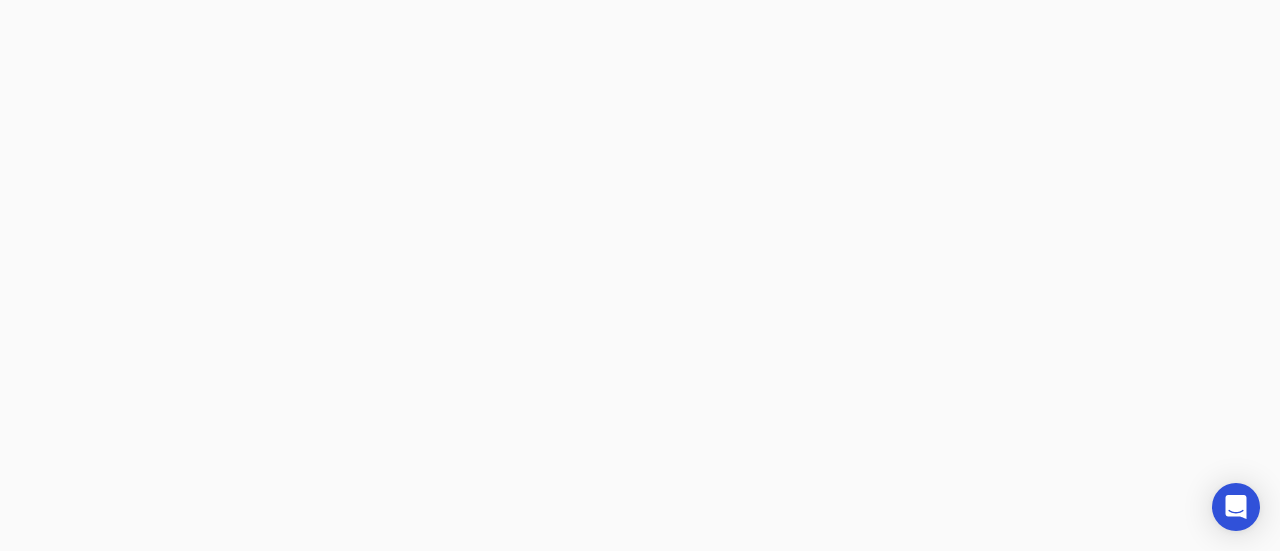 scroll, scrollTop: 0, scrollLeft: 0, axis: both 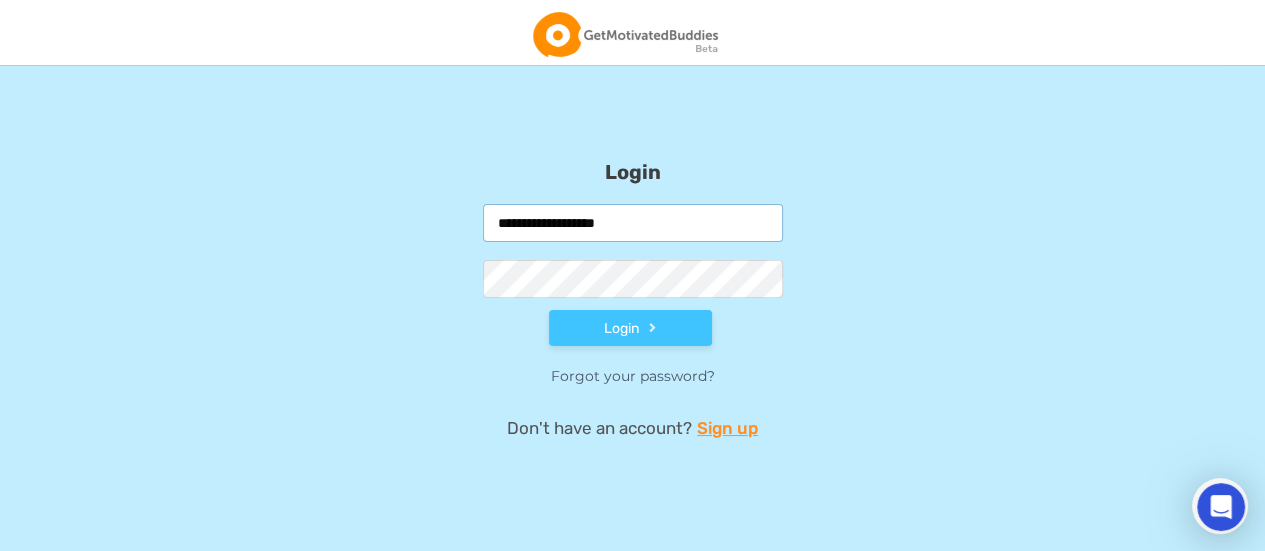 type on "**********" 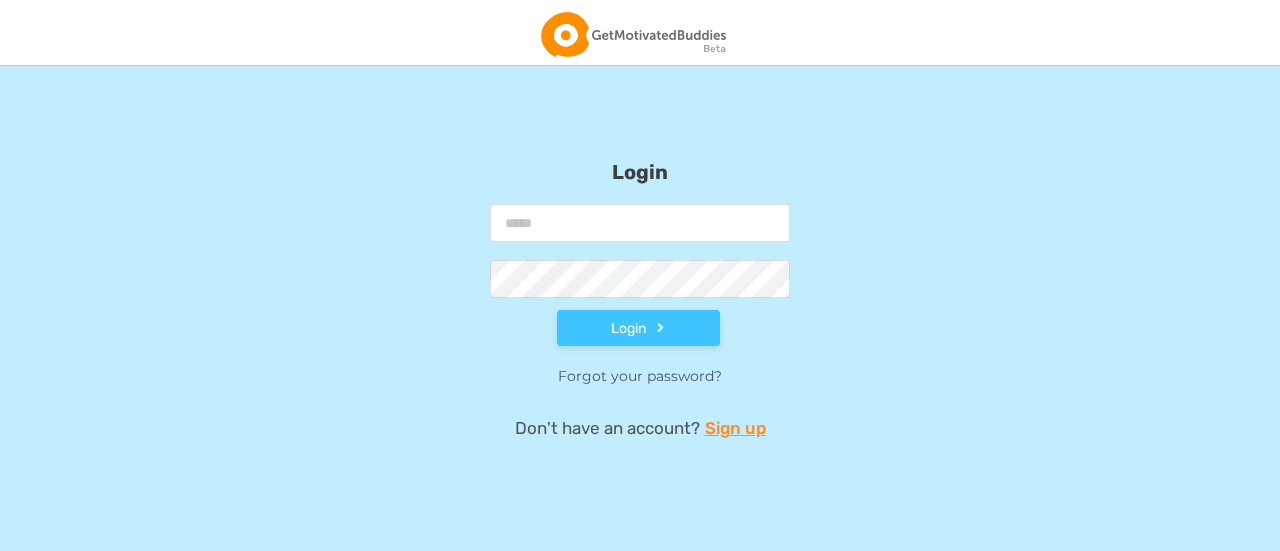 scroll, scrollTop: 0, scrollLeft: 0, axis: both 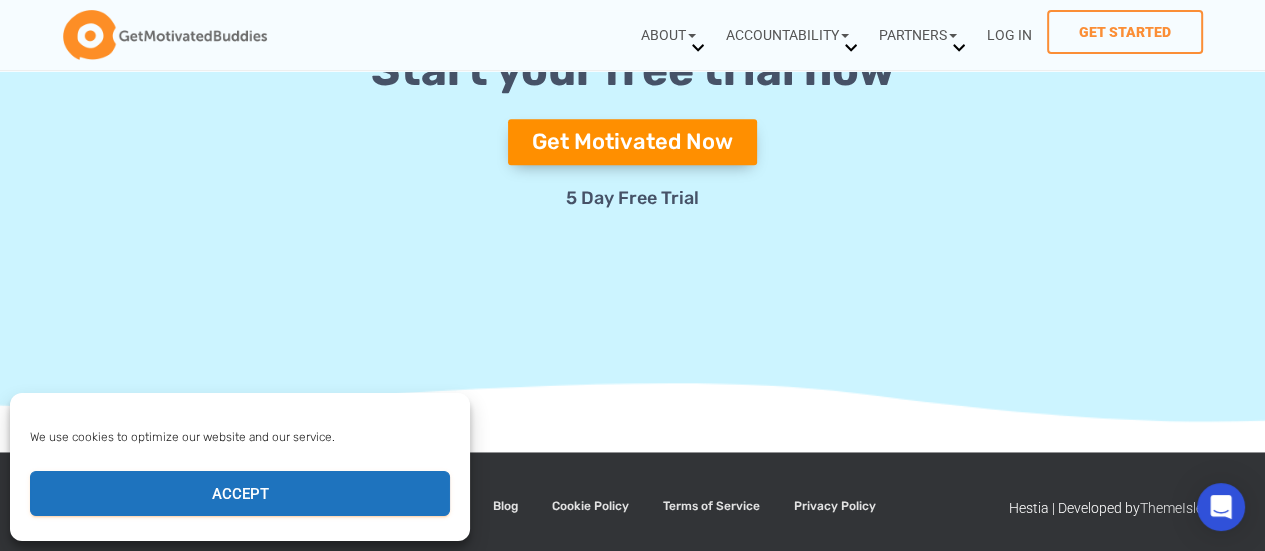 drag, startPoint x: 1271, startPoint y: 104, endPoint x: 1279, endPoint y: 543, distance: 439.07288 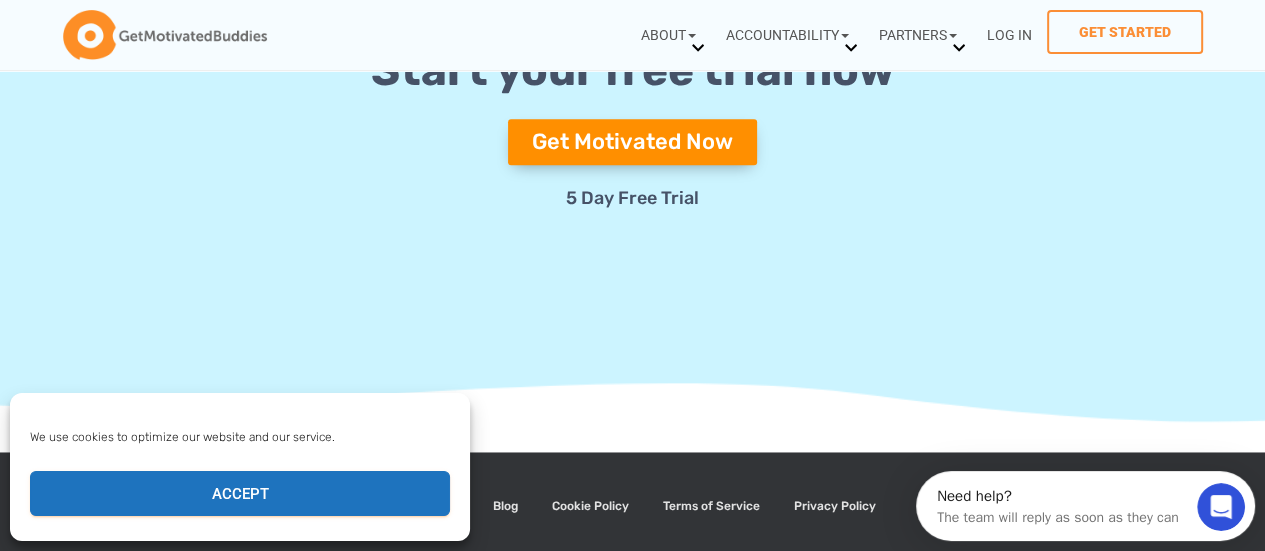 scroll, scrollTop: 0, scrollLeft: 0, axis: both 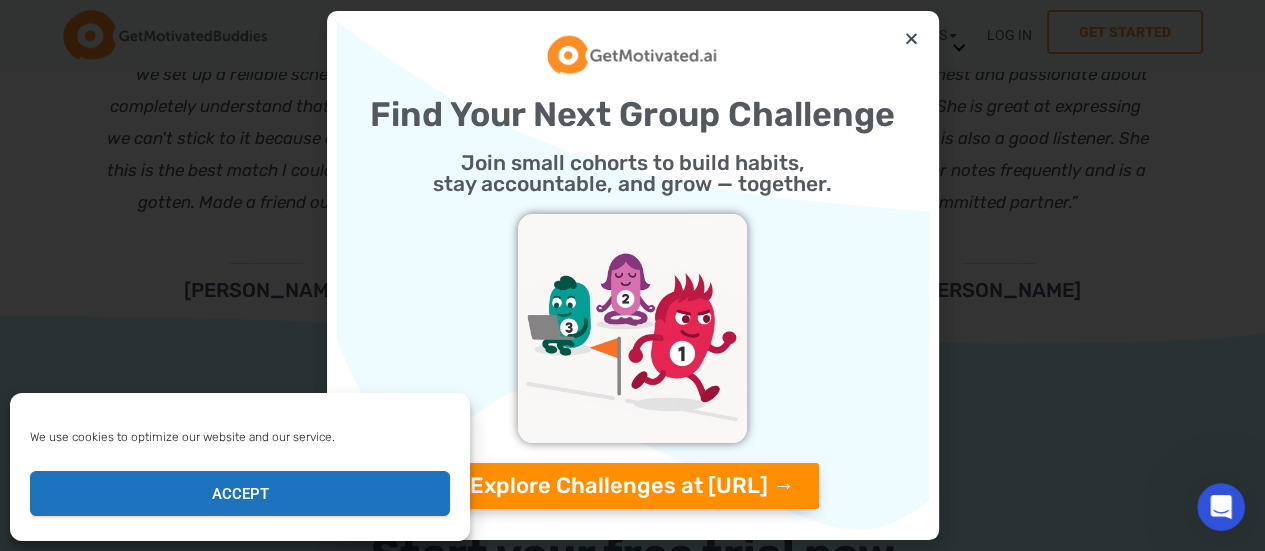 click on "Find Your Next Group Challenge
Join small cohorts to build habits,  stay accountable, and grow — together.
Explore Challenges at GetMotivated.ai →" at bounding box center (633, 275) 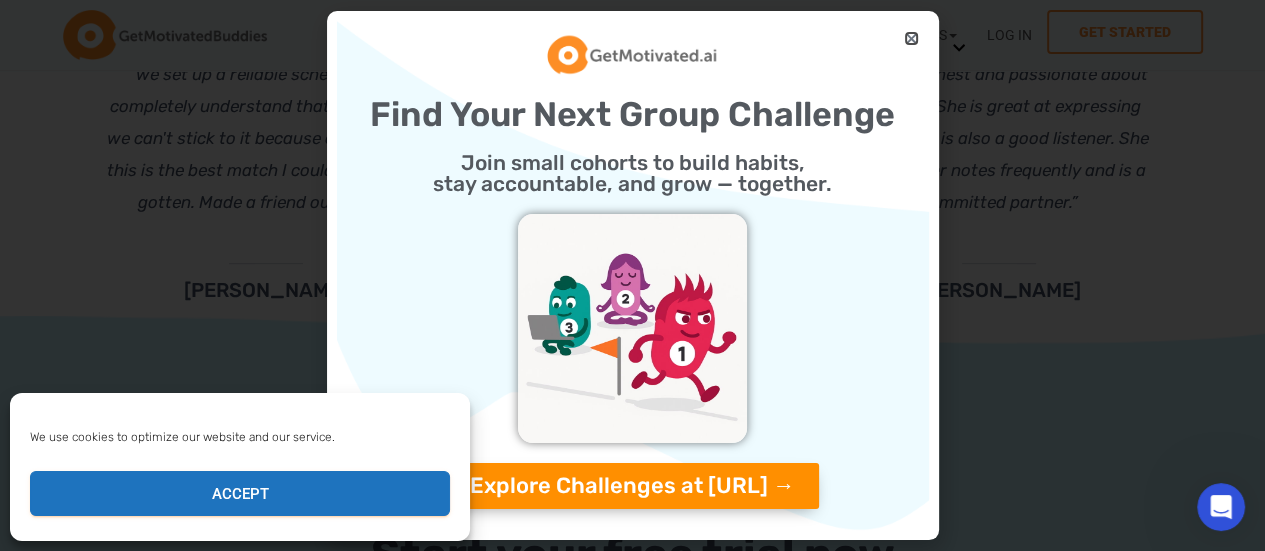 click at bounding box center (911, 38) 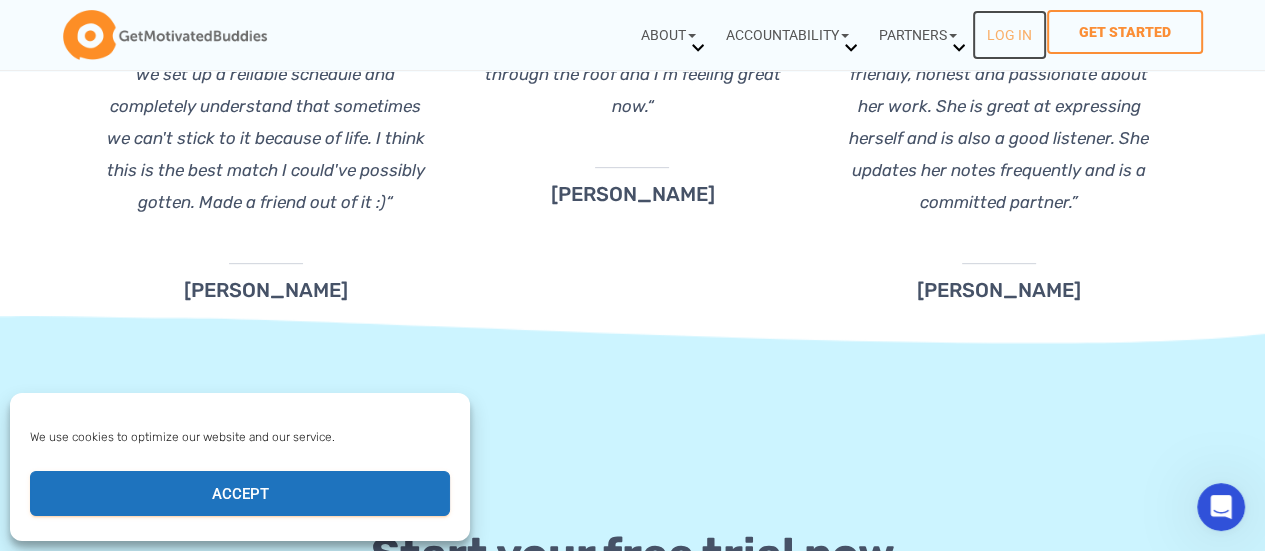 click on "Log In" at bounding box center (1009, 35) 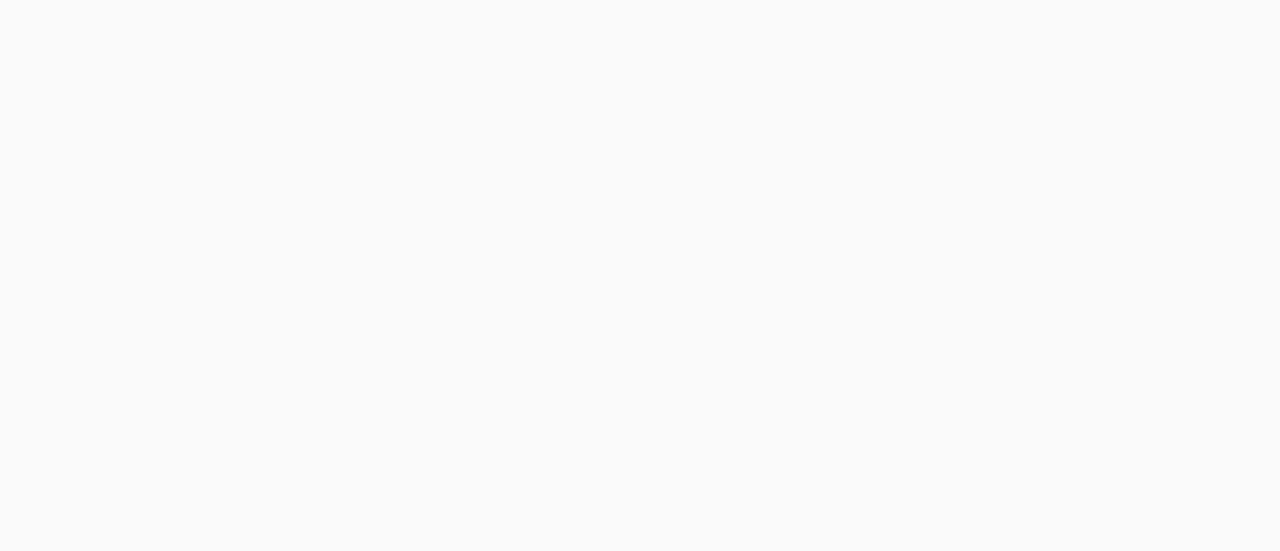 scroll, scrollTop: 0, scrollLeft: 0, axis: both 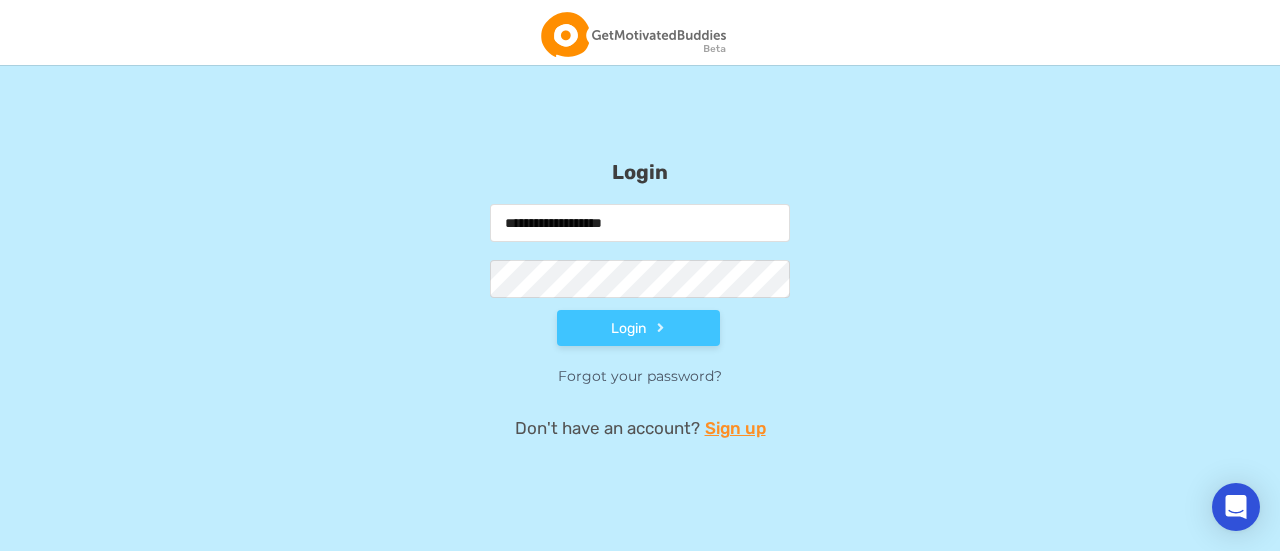 type on "**********" 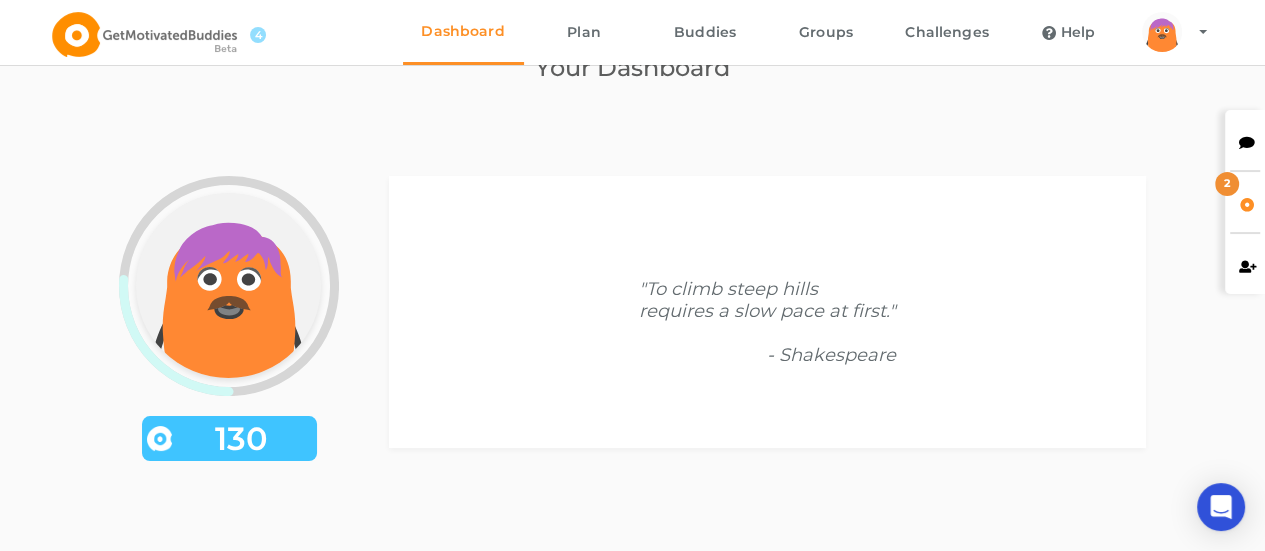 scroll, scrollTop: 0, scrollLeft: 0, axis: both 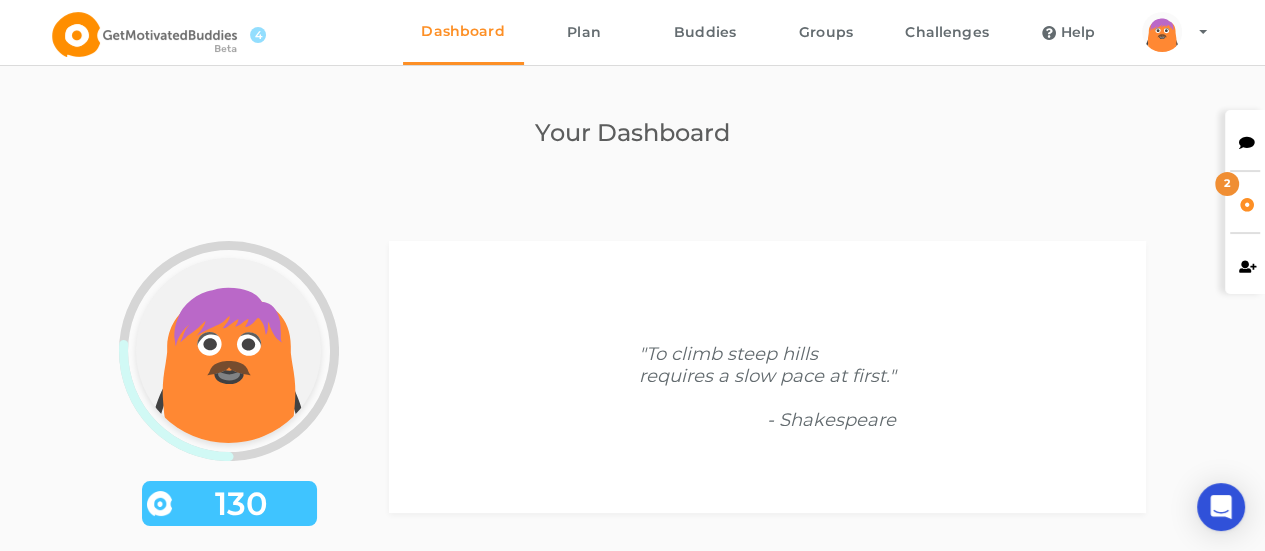 click at bounding box center [1247, 140] 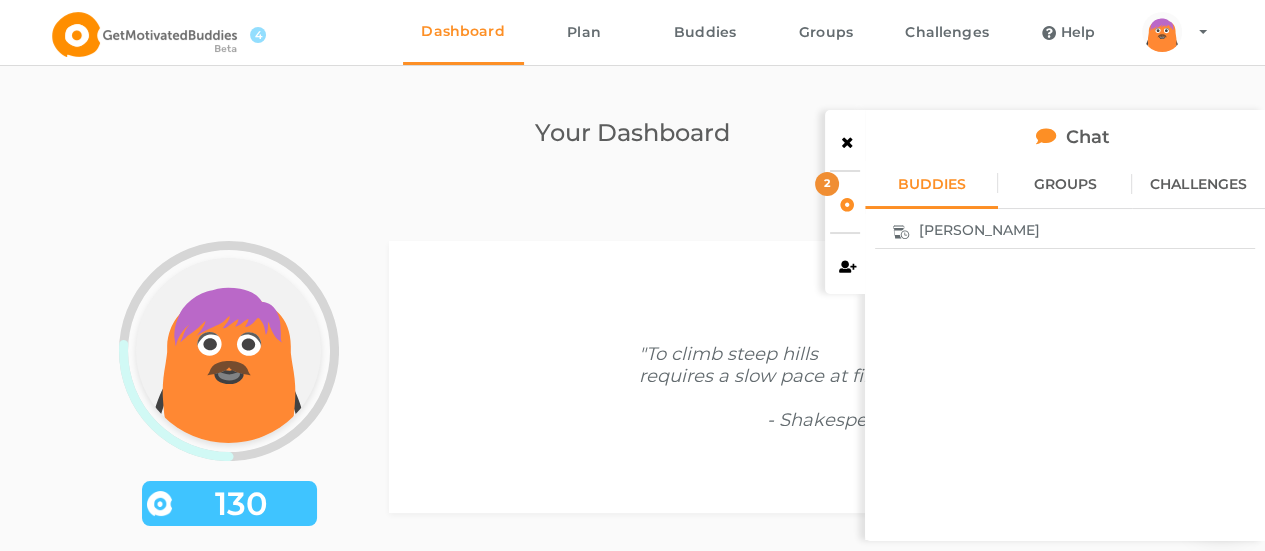 click on "[PERSON_NAME]" at bounding box center (979, 230) 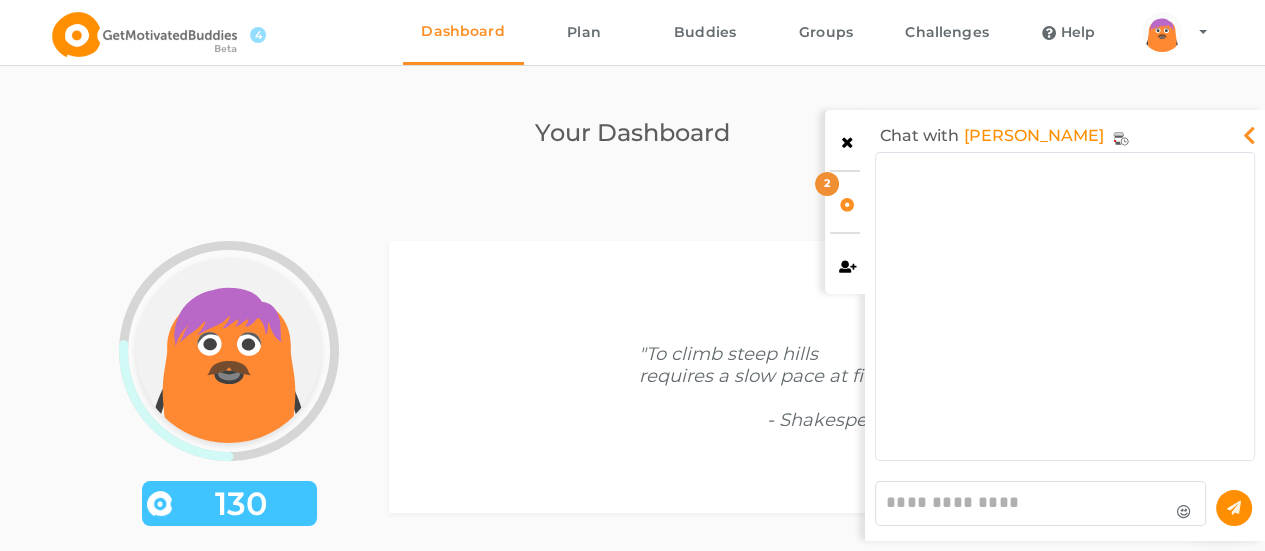 scroll, scrollTop: 11953, scrollLeft: 0, axis: vertical 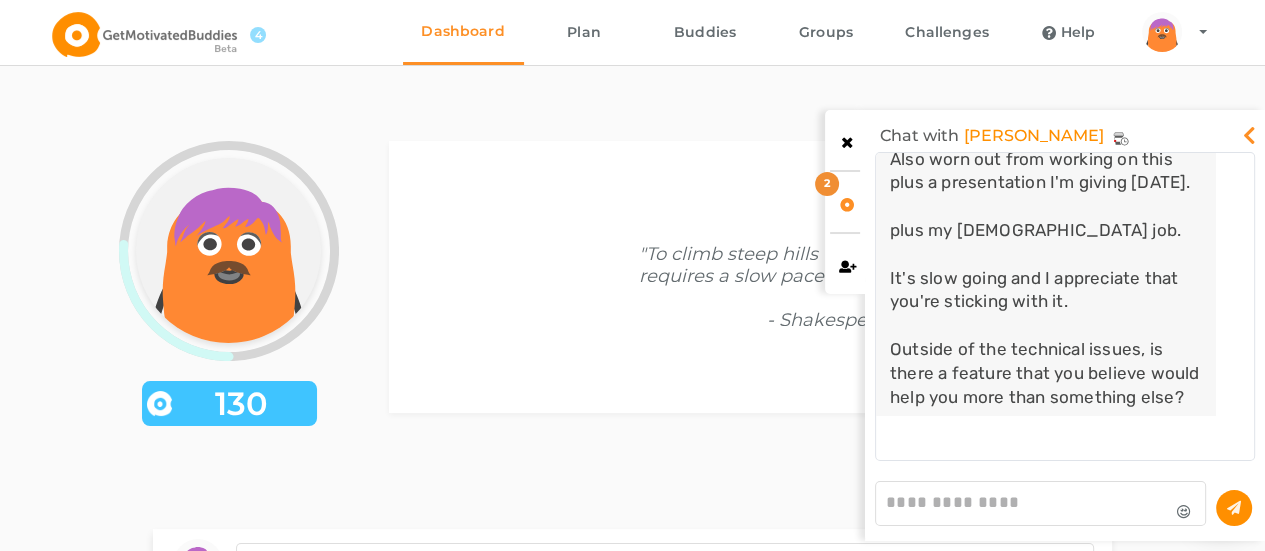 click at bounding box center [1040, 503] 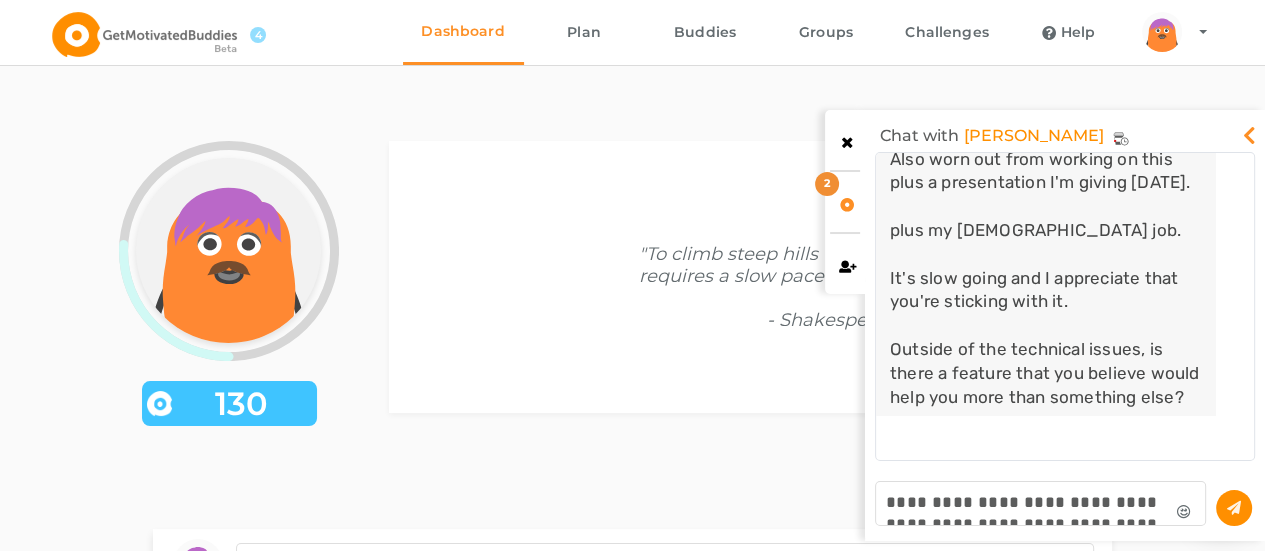 scroll, scrollTop: 1915, scrollLeft: 0, axis: vertical 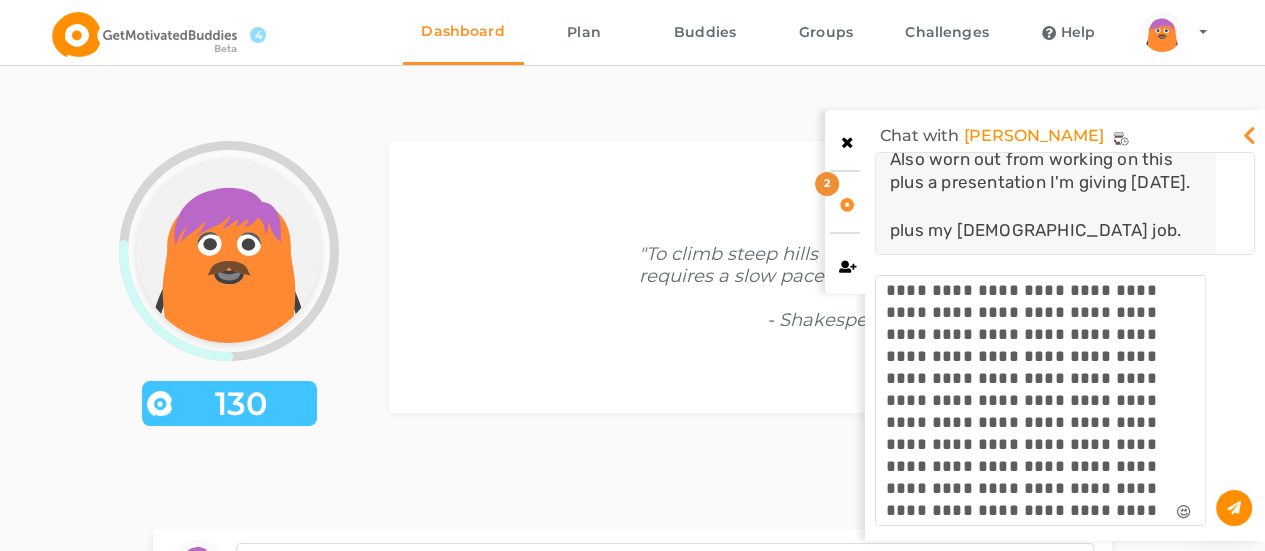 click at bounding box center (1040, 400) 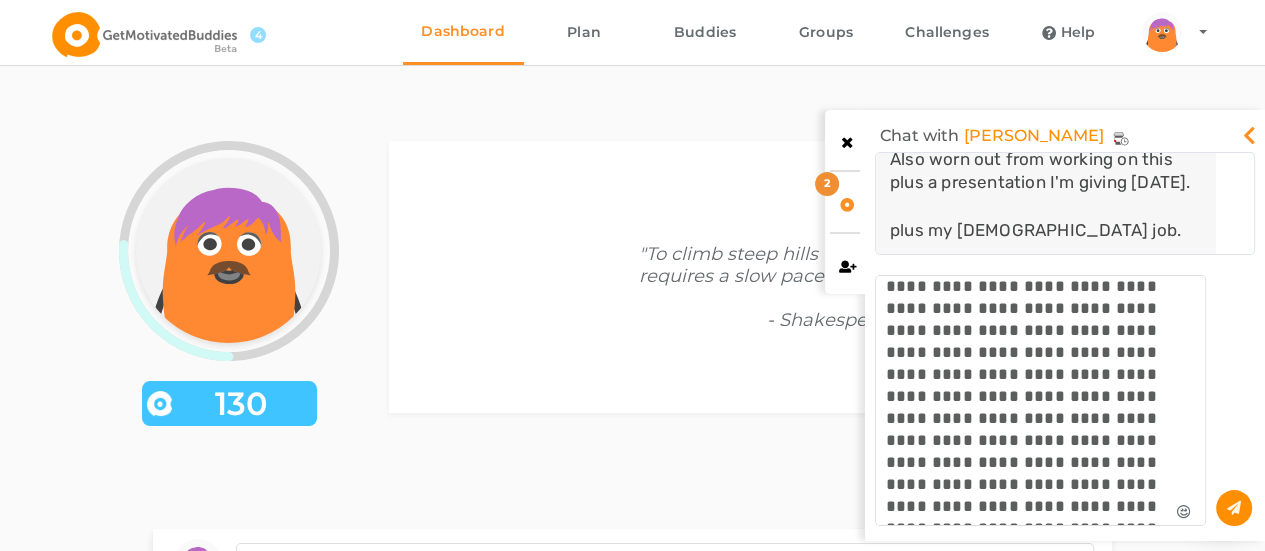 scroll, scrollTop: 700, scrollLeft: 0, axis: vertical 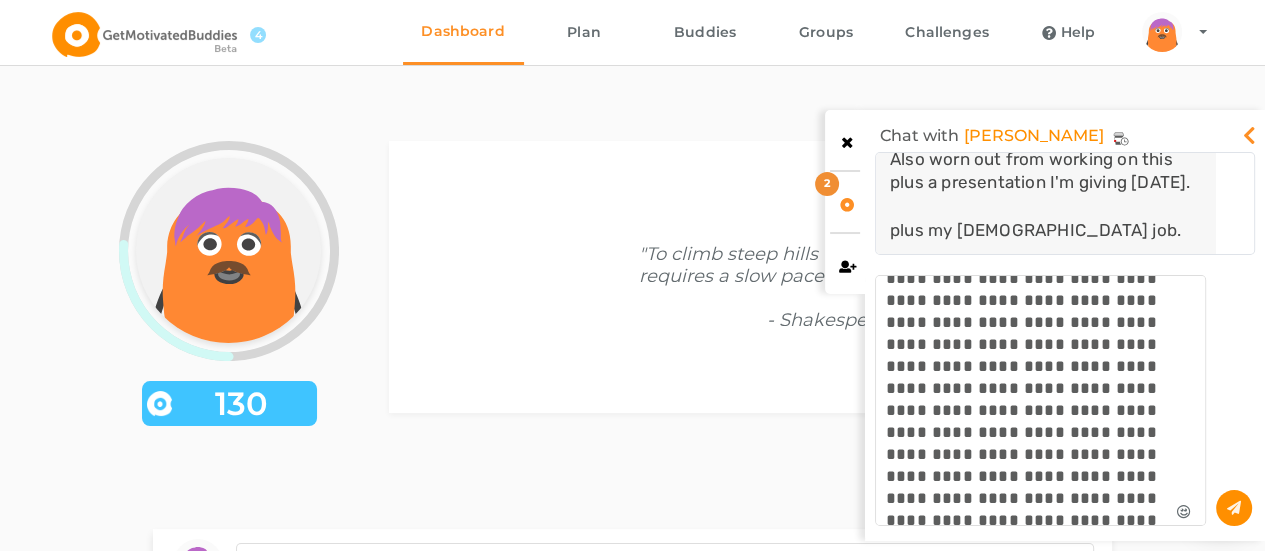 click at bounding box center (1040, 400) 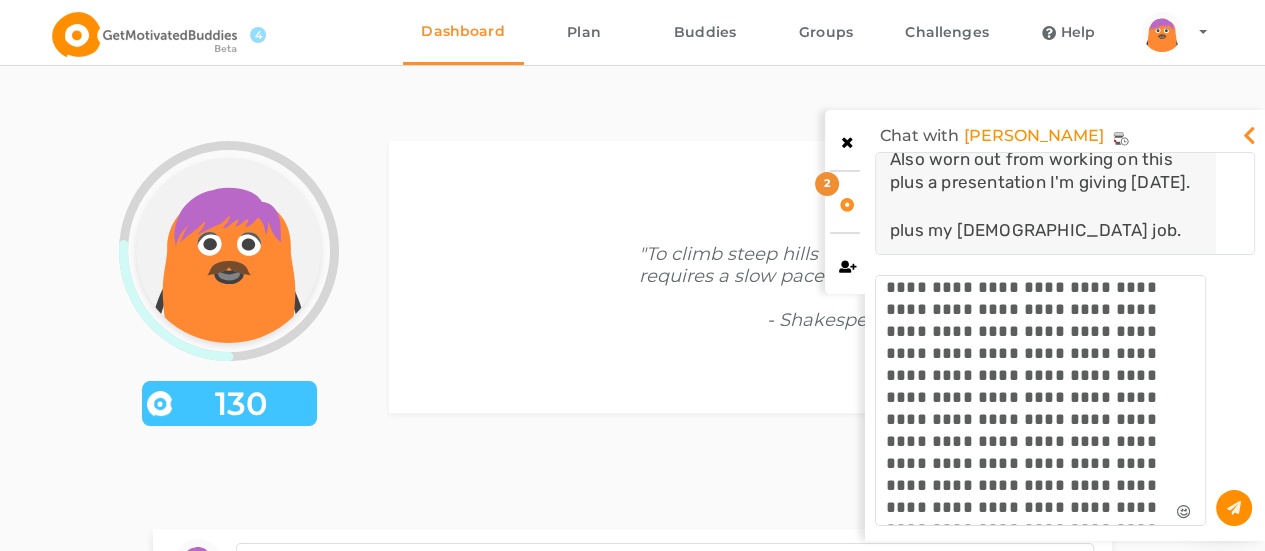 scroll, scrollTop: 1946, scrollLeft: 0, axis: vertical 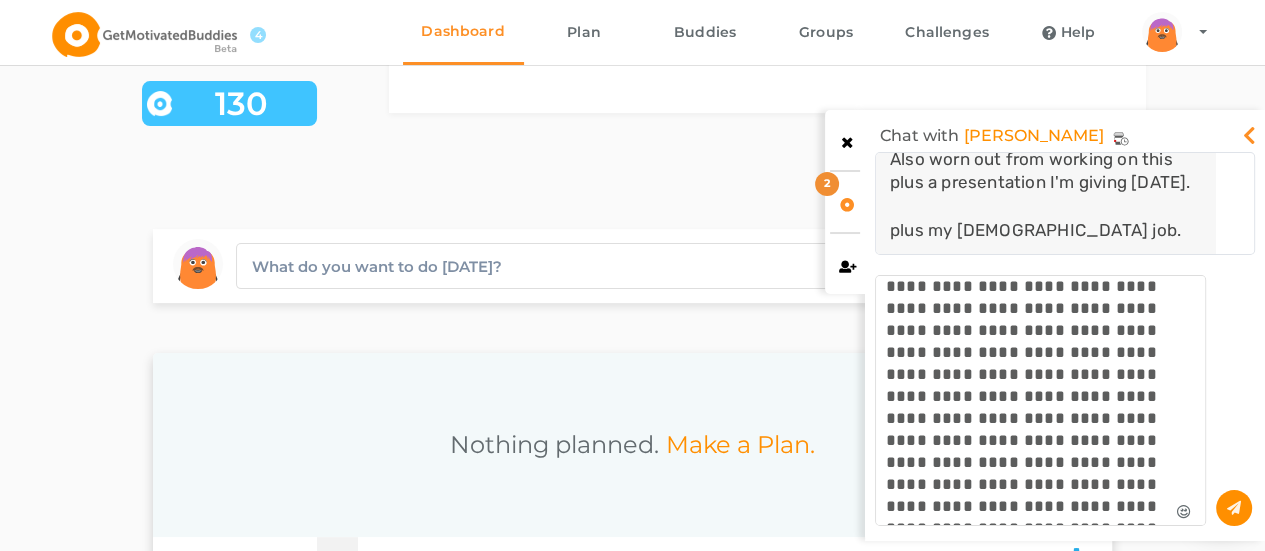 type on "**********" 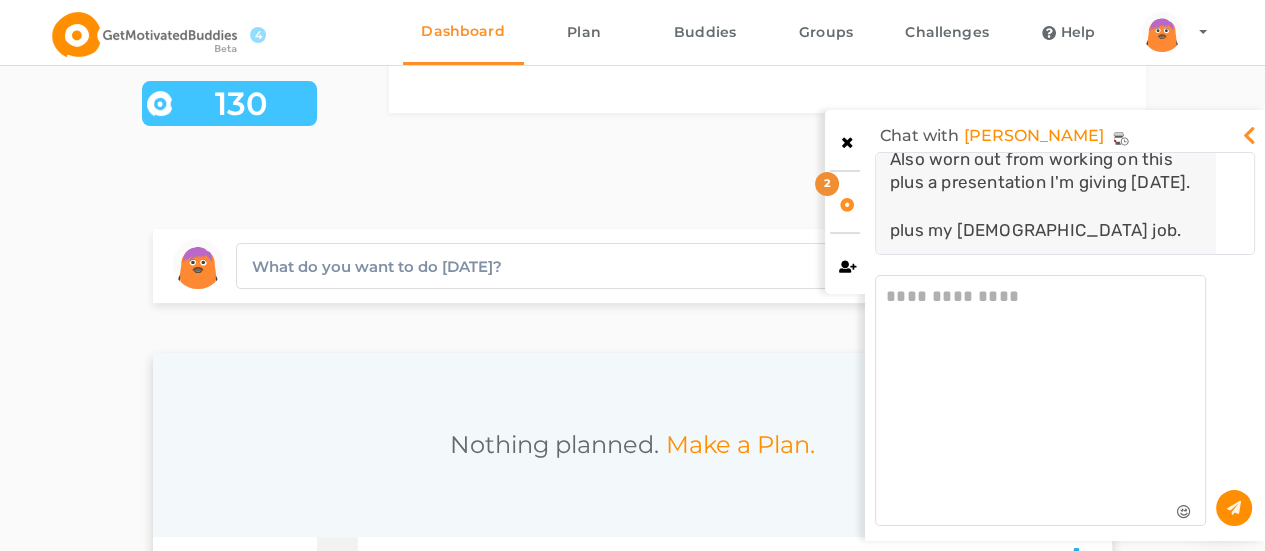 scroll, scrollTop: 10, scrollLeft: 10, axis: both 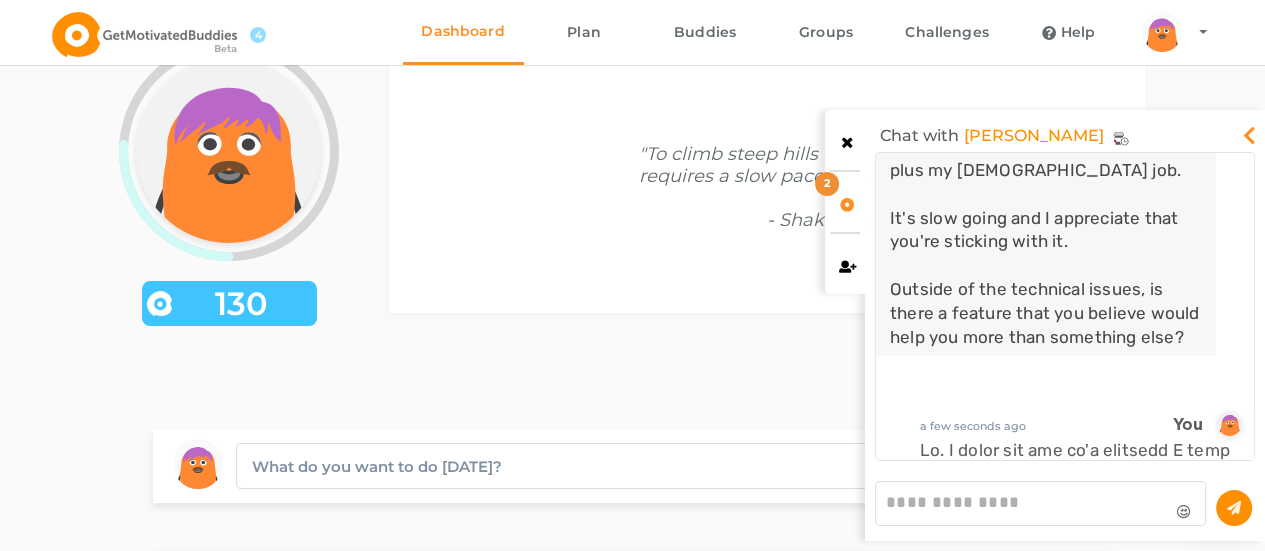 click at bounding box center (847, 140) 